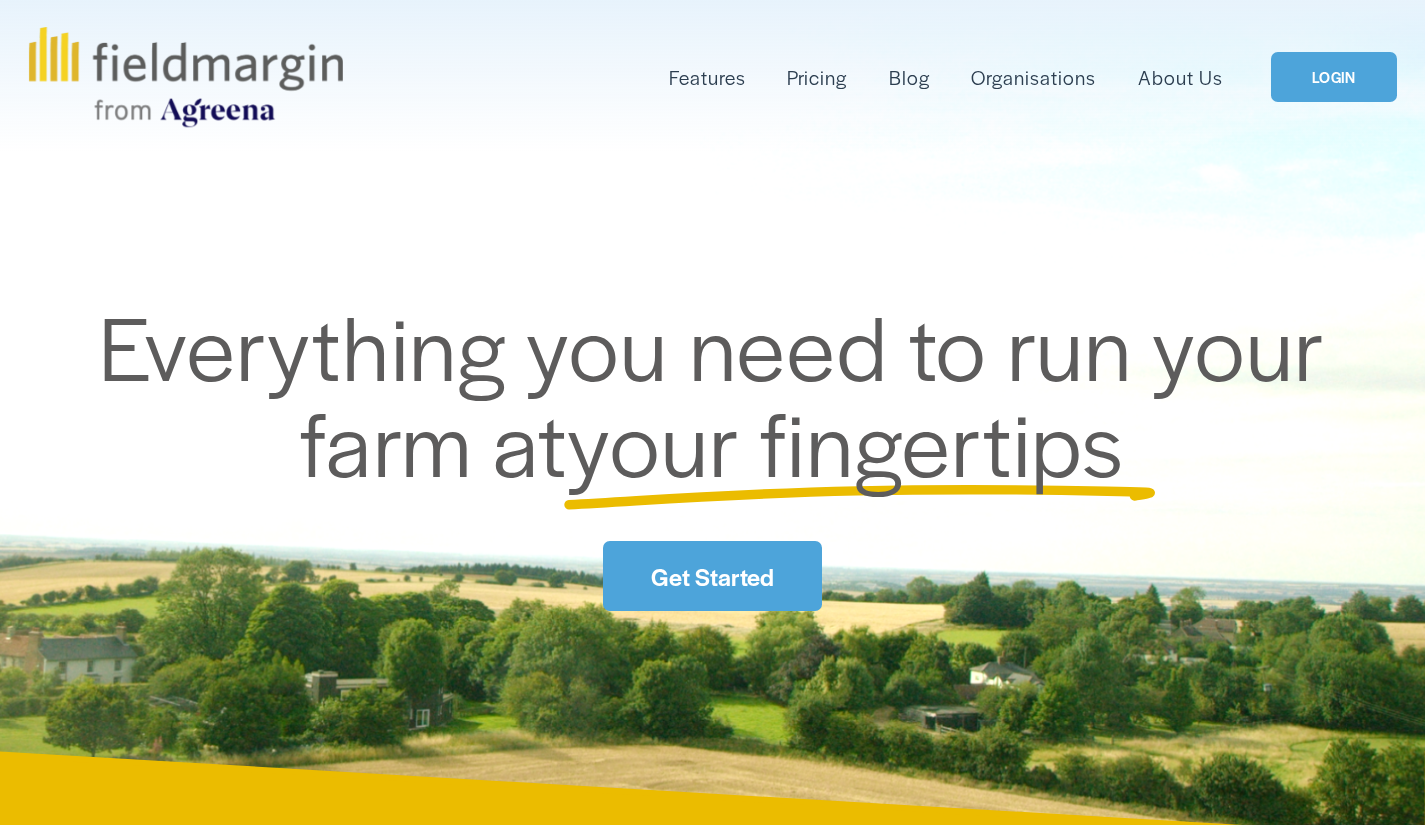 scroll, scrollTop: 0, scrollLeft: 0, axis: both 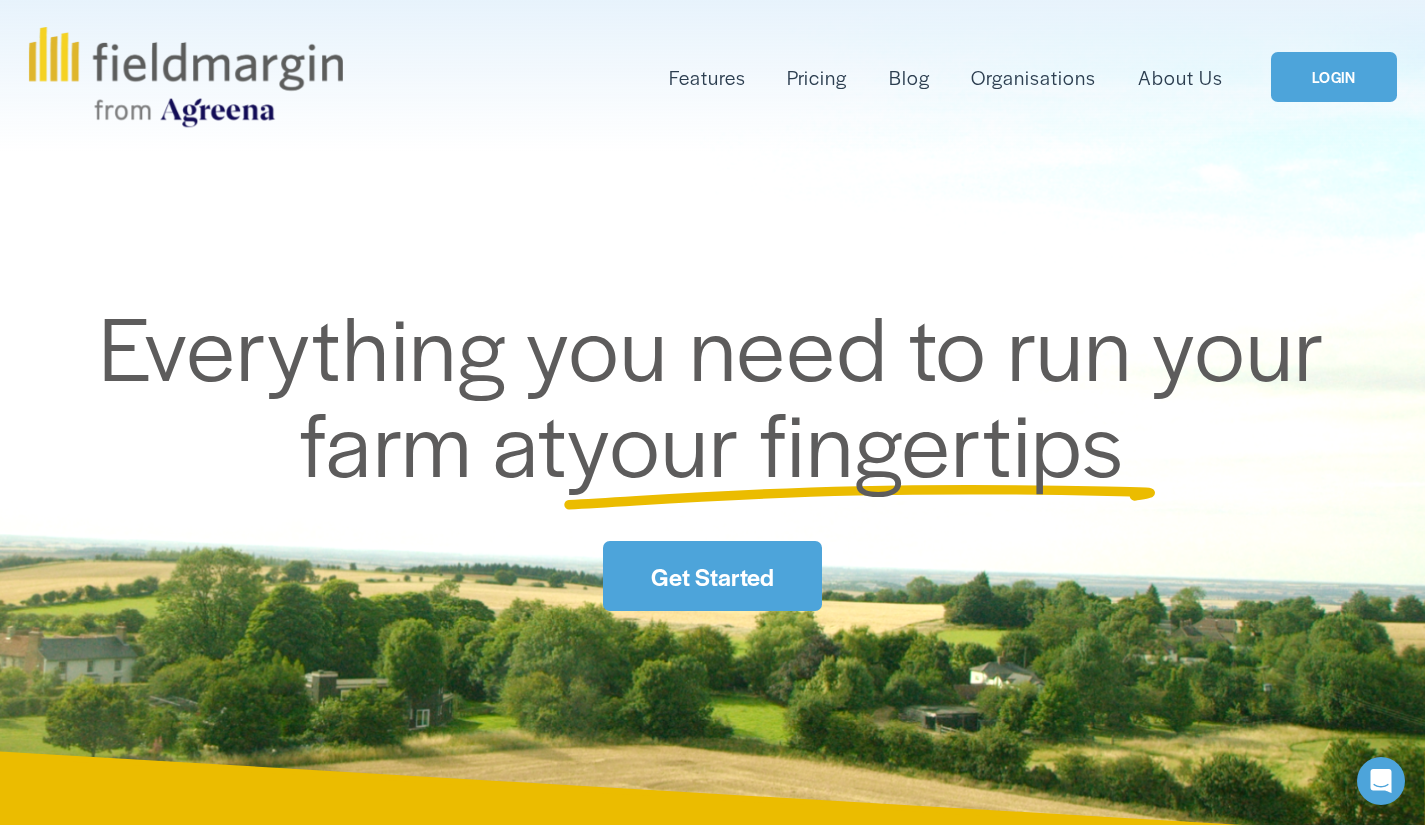 click on "LOGIN" at bounding box center (1333, 77) 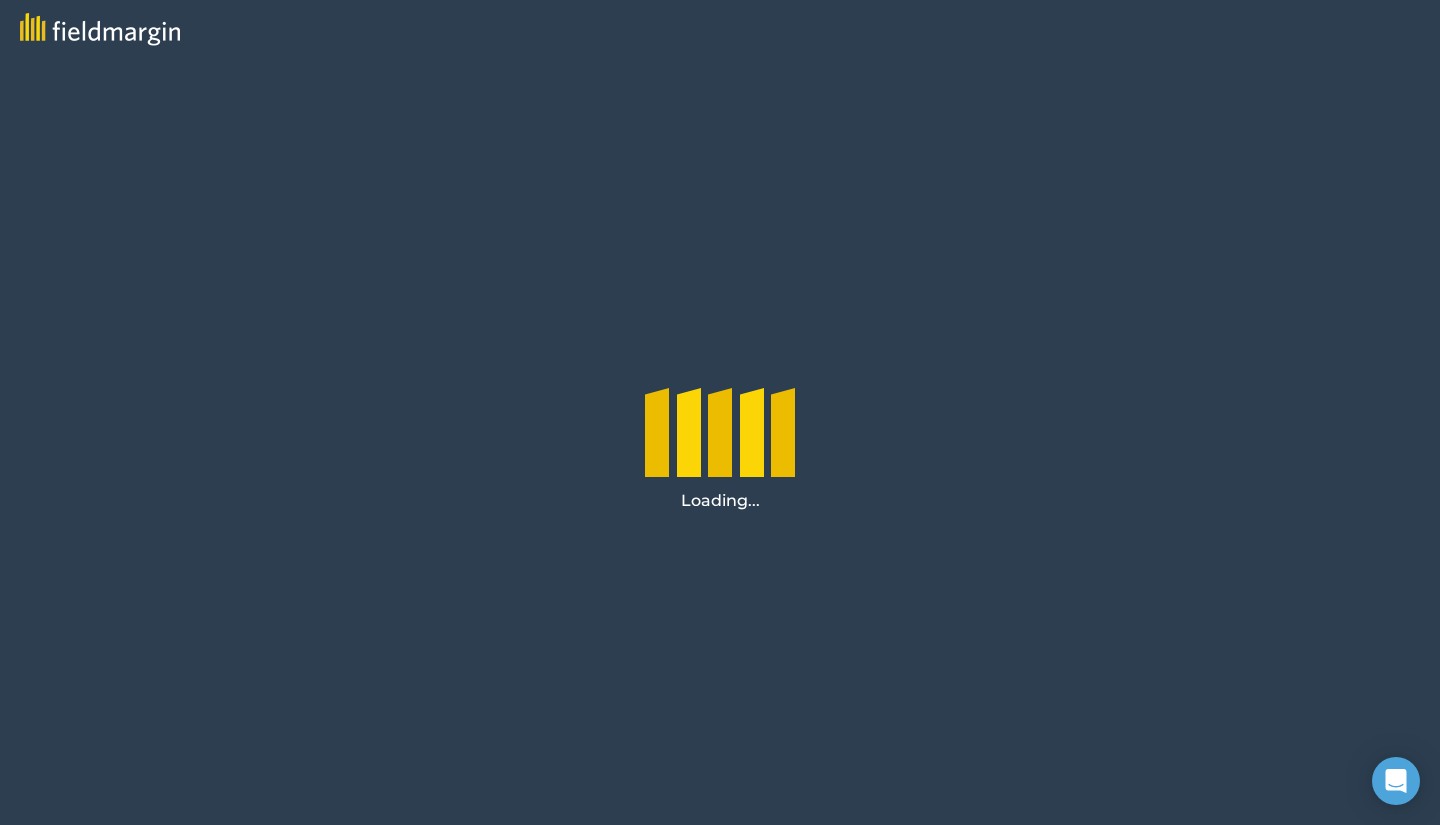 scroll, scrollTop: 0, scrollLeft: 0, axis: both 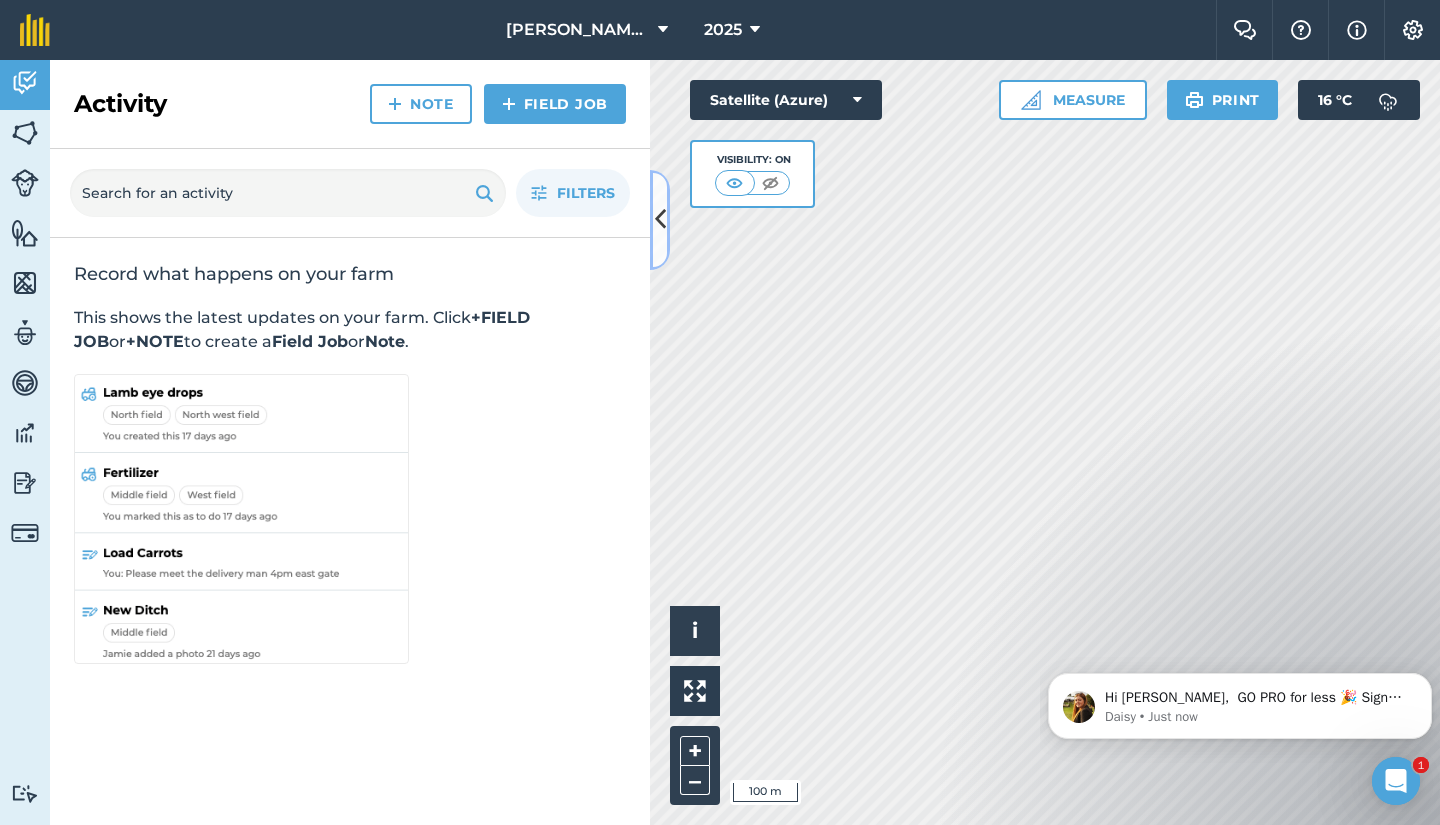 click at bounding box center [660, 219] 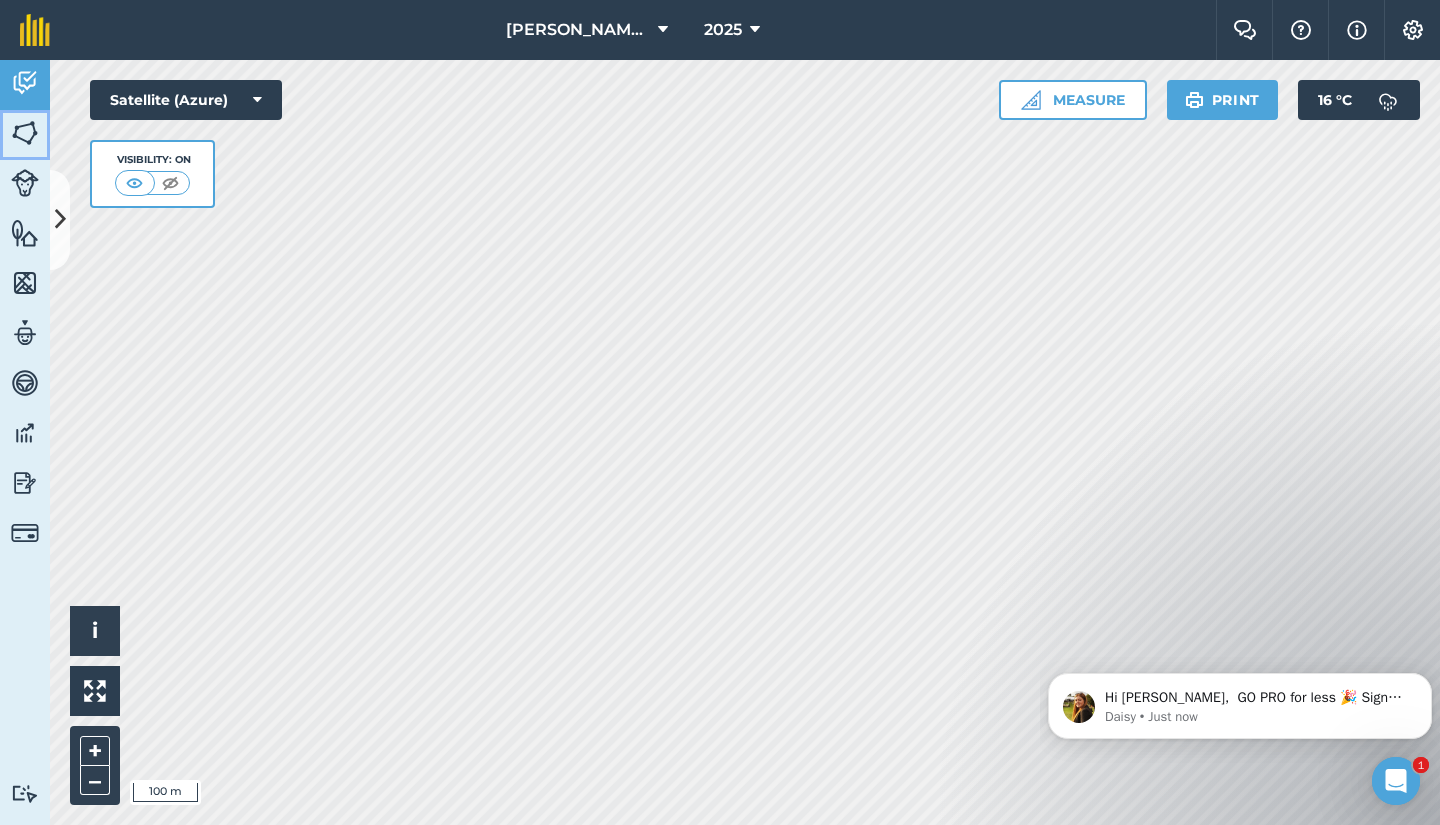 click at bounding box center (25, 133) 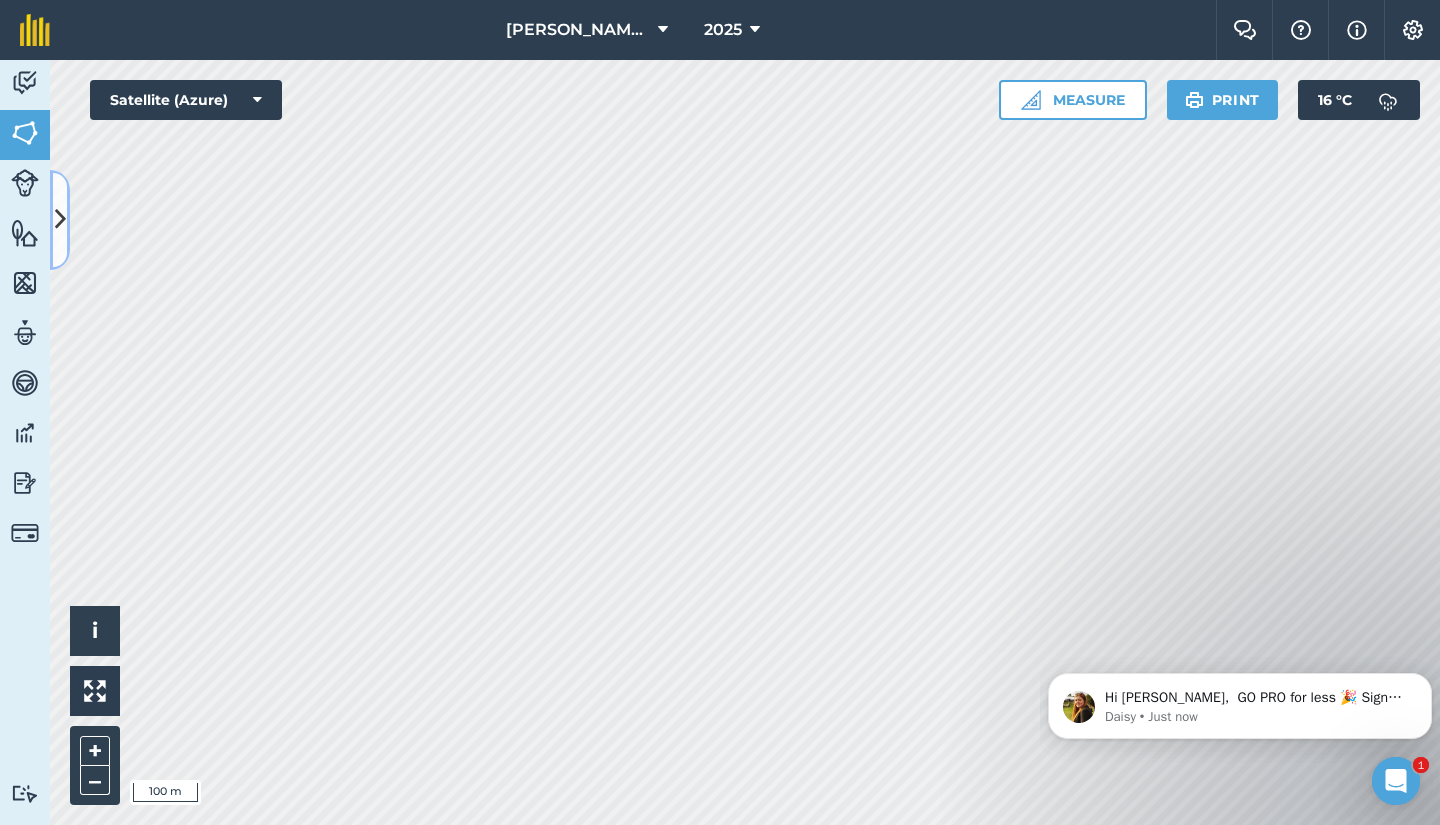 click at bounding box center (60, 220) 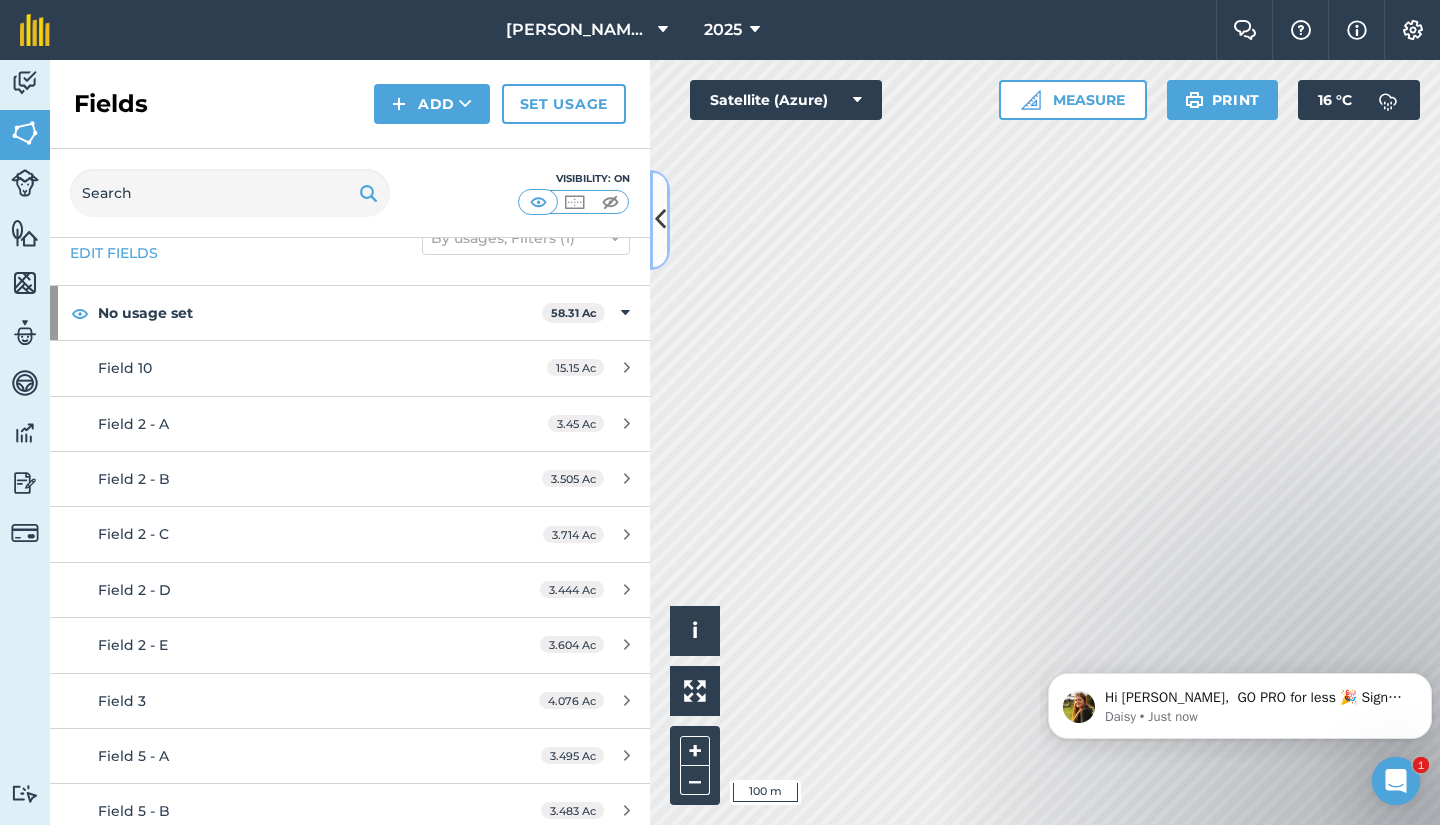 scroll, scrollTop: 36, scrollLeft: 0, axis: vertical 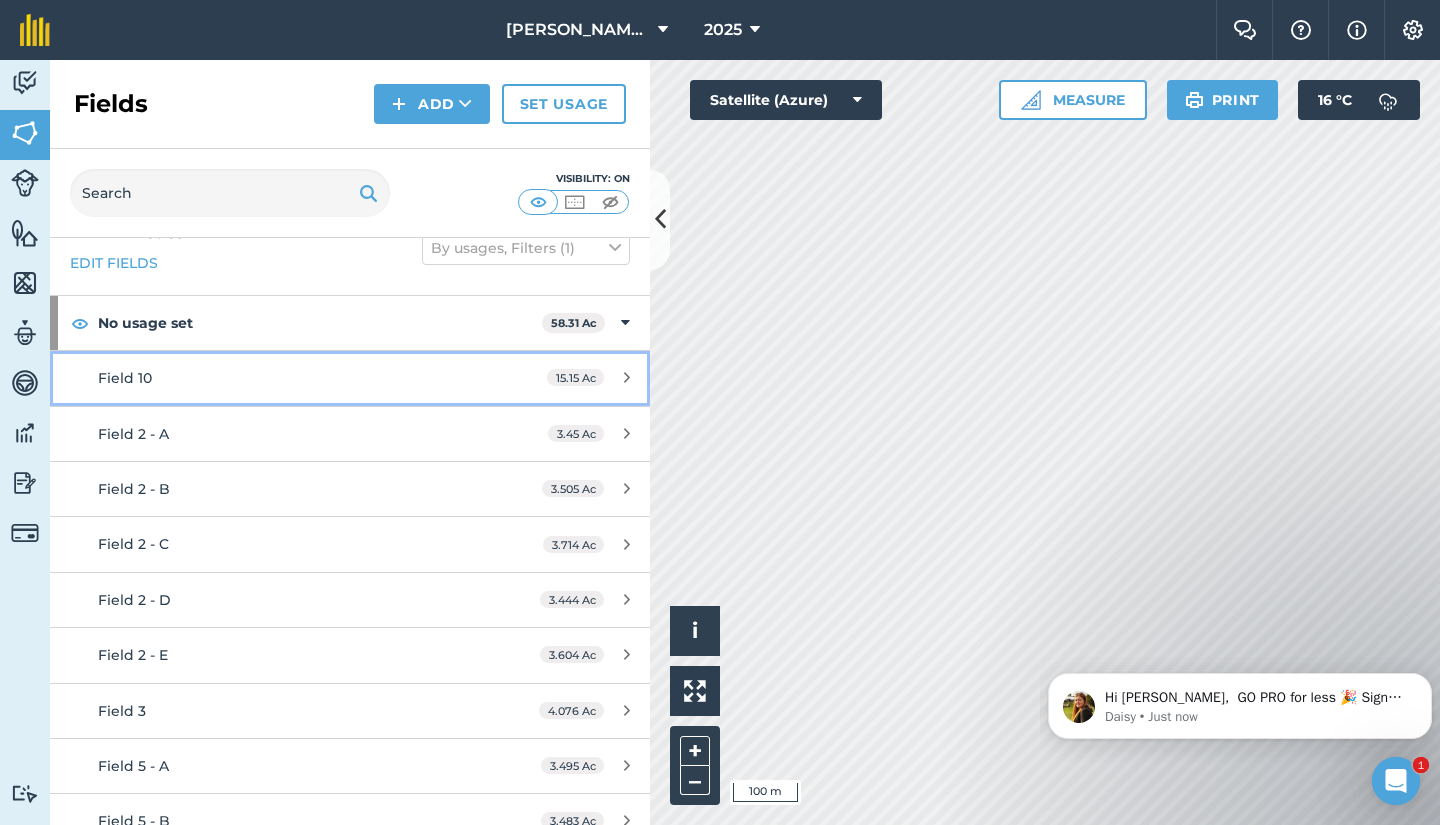 click on "Field 10" at bounding box center (286, 378) 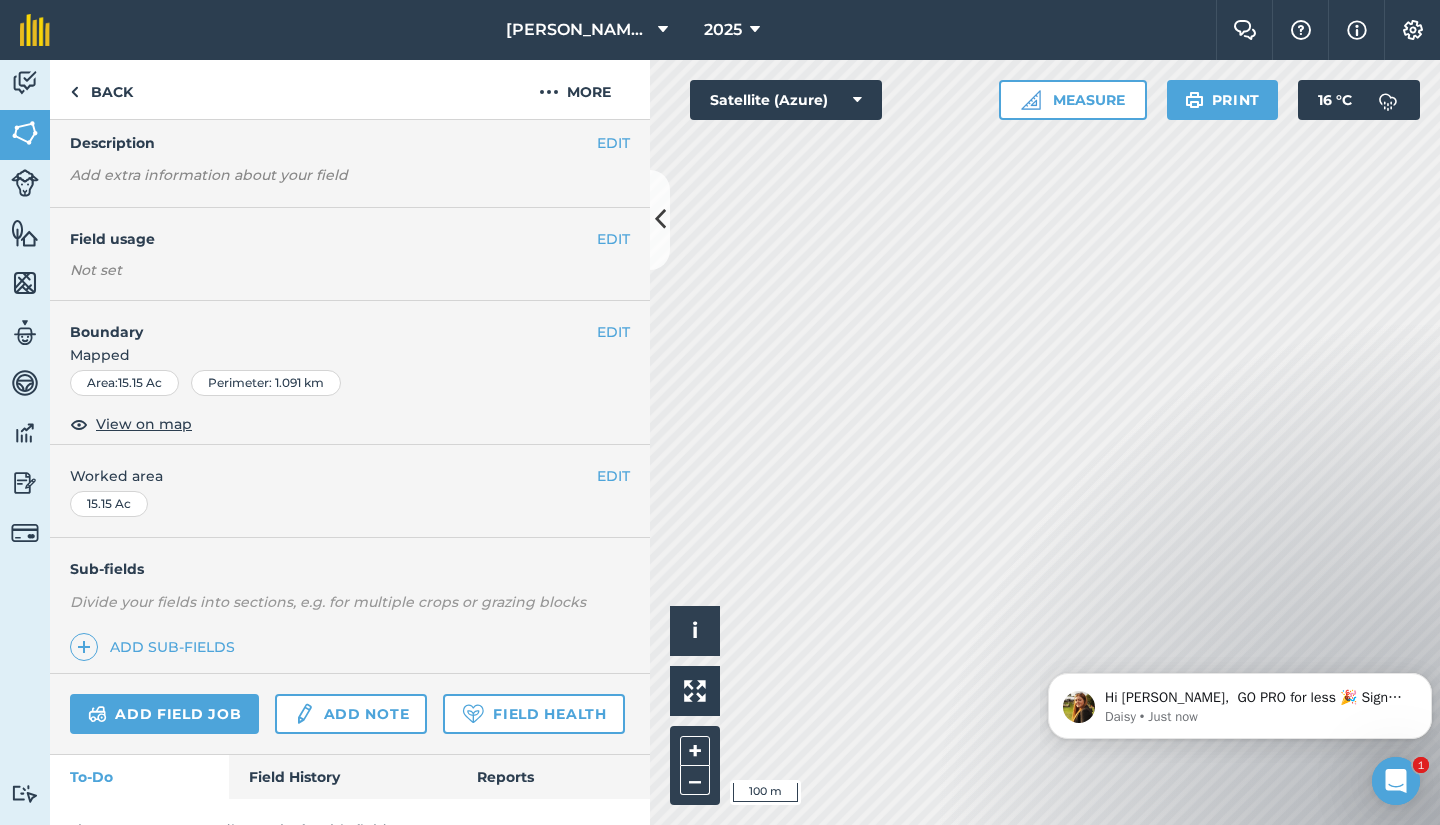 scroll, scrollTop: 78, scrollLeft: 0, axis: vertical 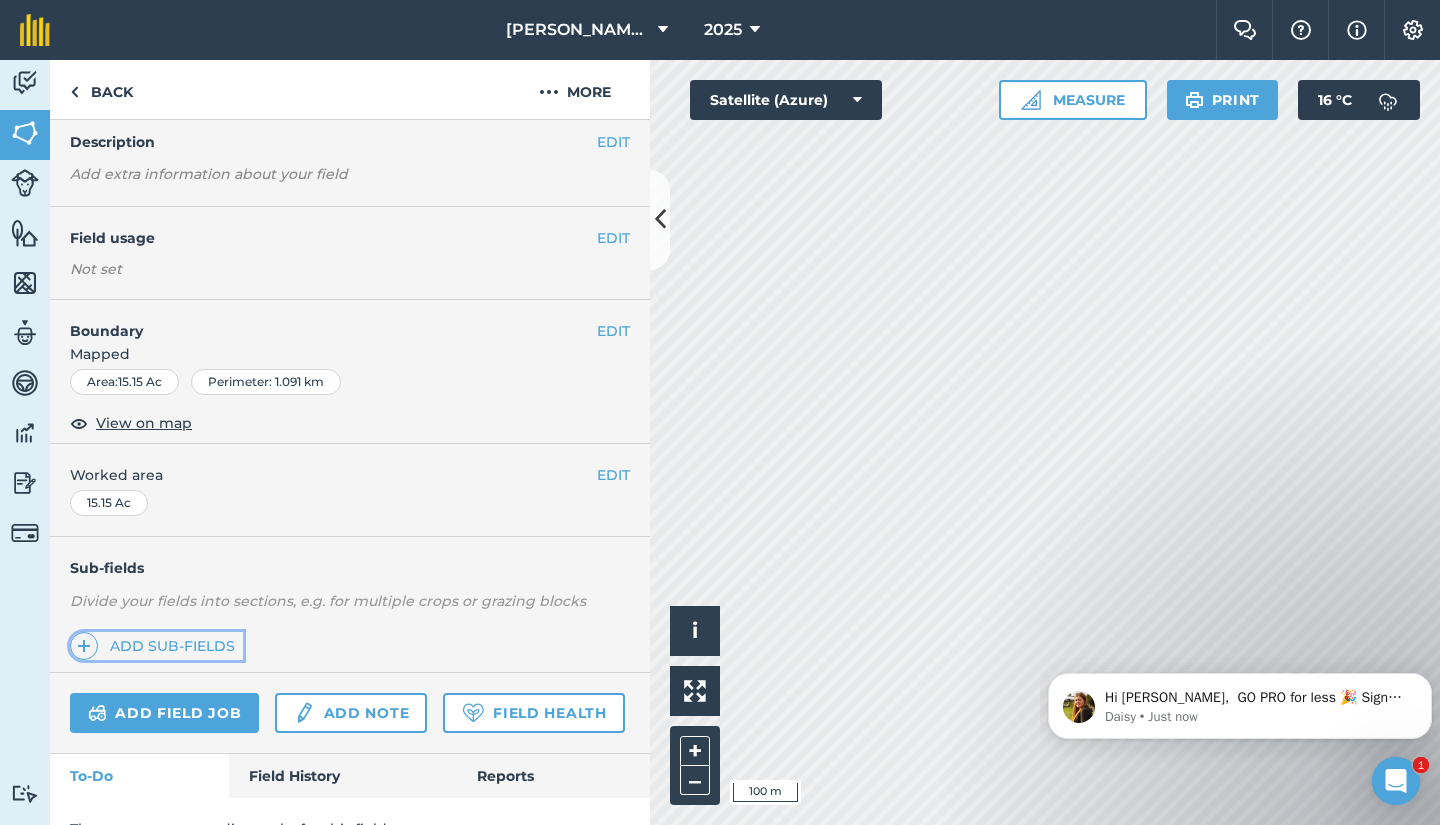 click on "Add sub-fields" at bounding box center (156, 646) 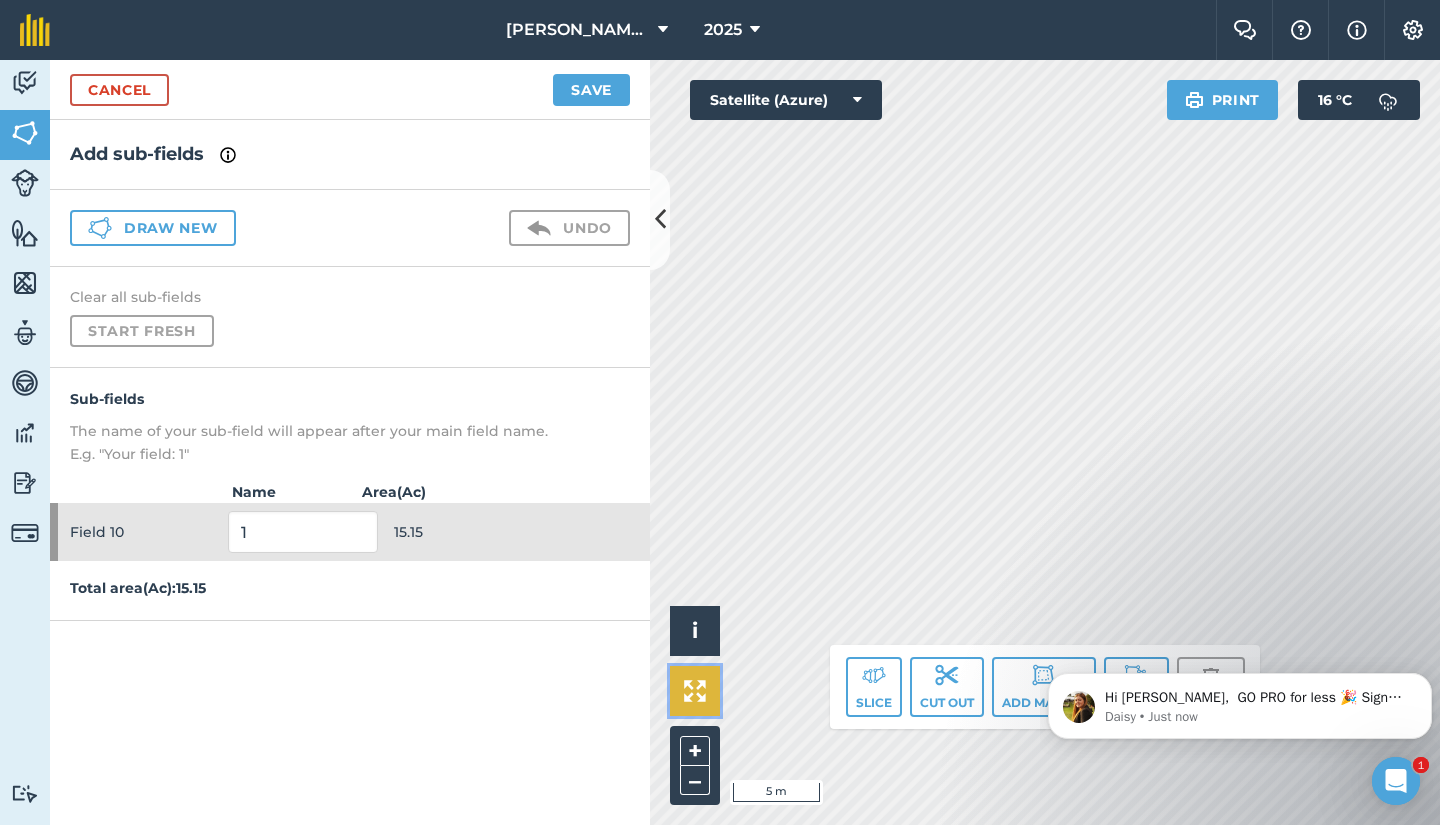 click at bounding box center (695, 691) 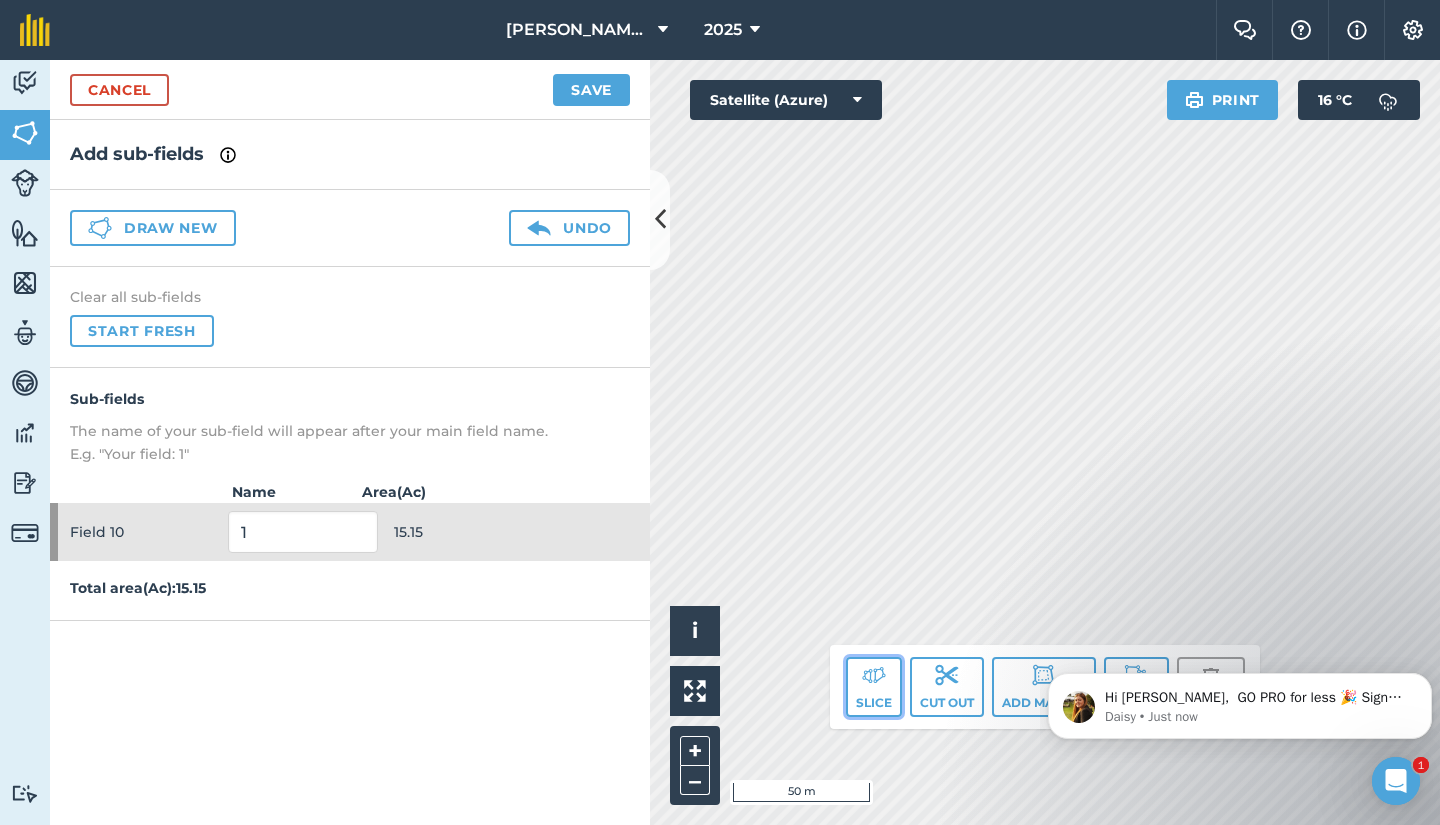 click at bounding box center (874, 675) 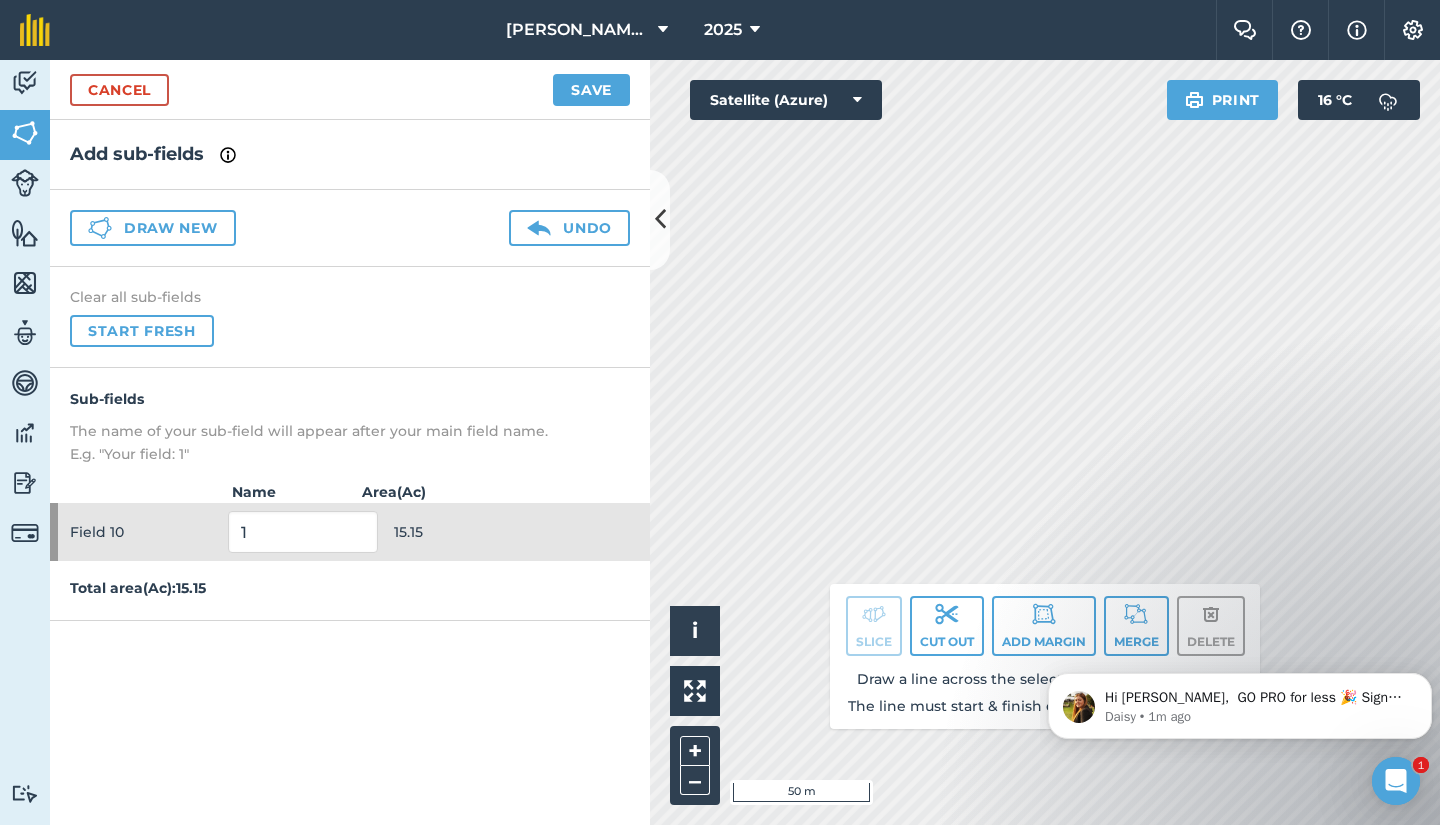 drag, startPoint x: 1289, startPoint y: 644, endPoint x: 1317, endPoint y: 594, distance: 57.306194 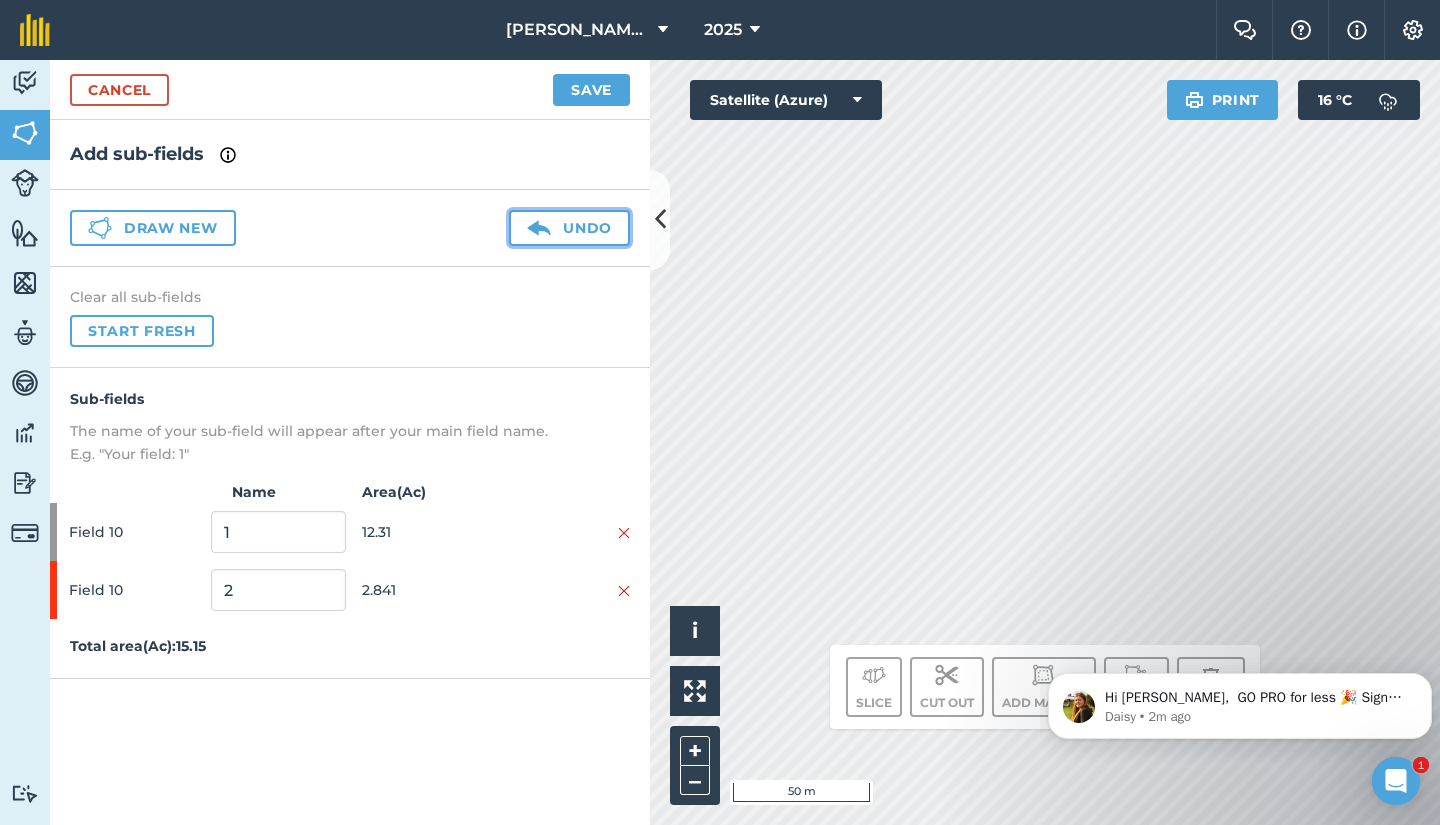 click at bounding box center (539, 228) 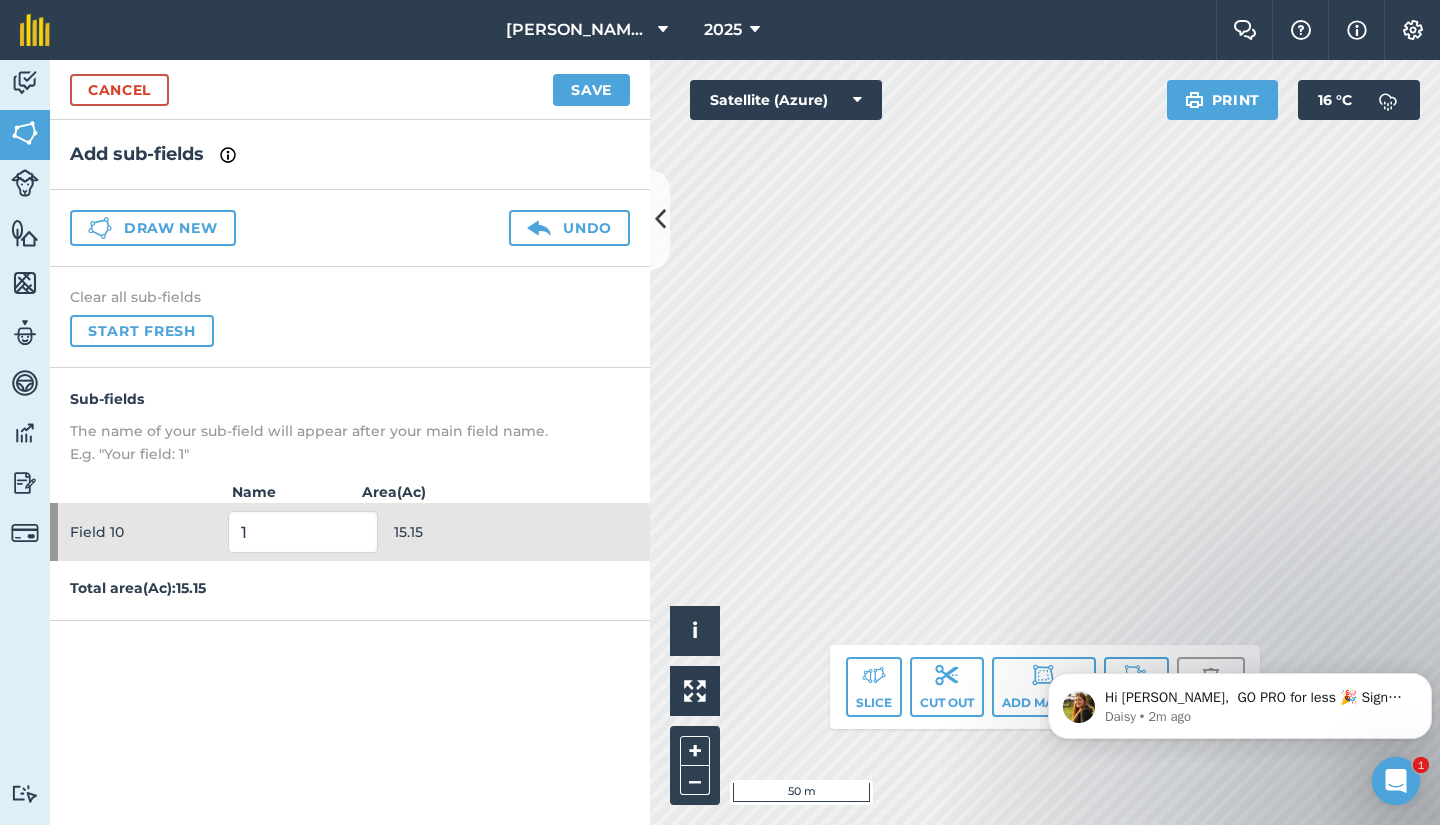 click on "Cancel Save" at bounding box center [350, 90] 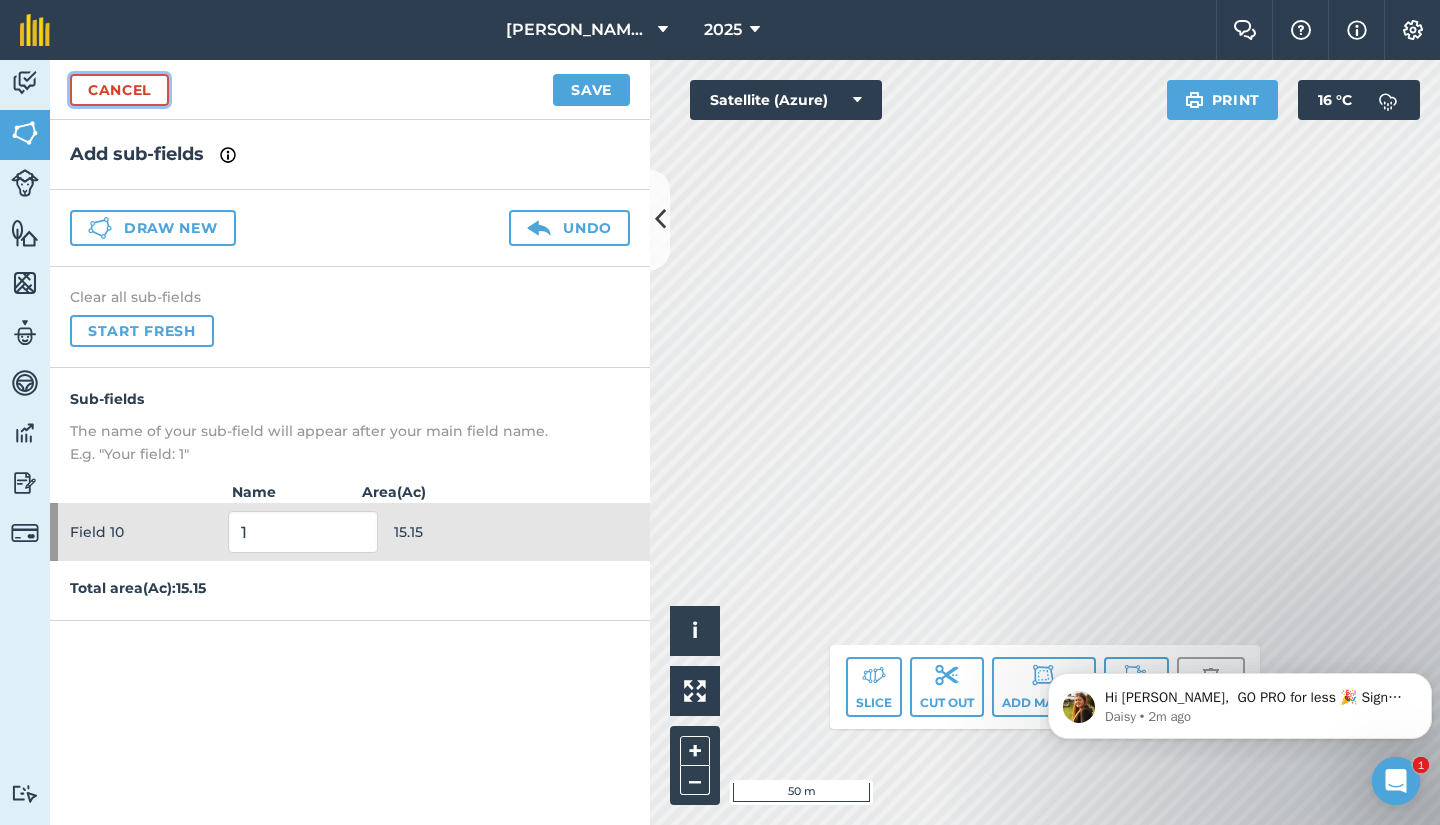 click on "Cancel" at bounding box center [119, 90] 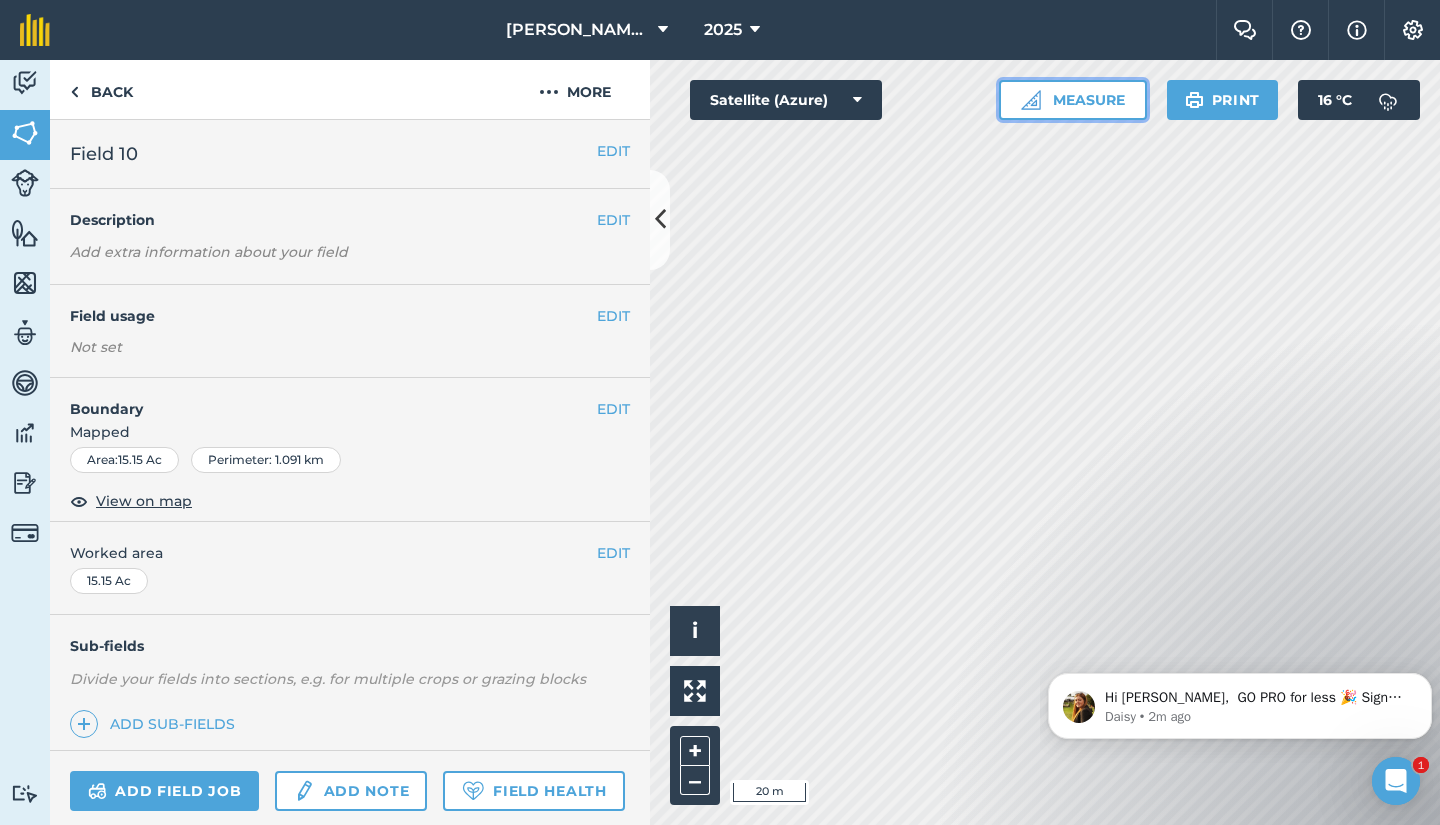 click on "Measure" at bounding box center [1073, 100] 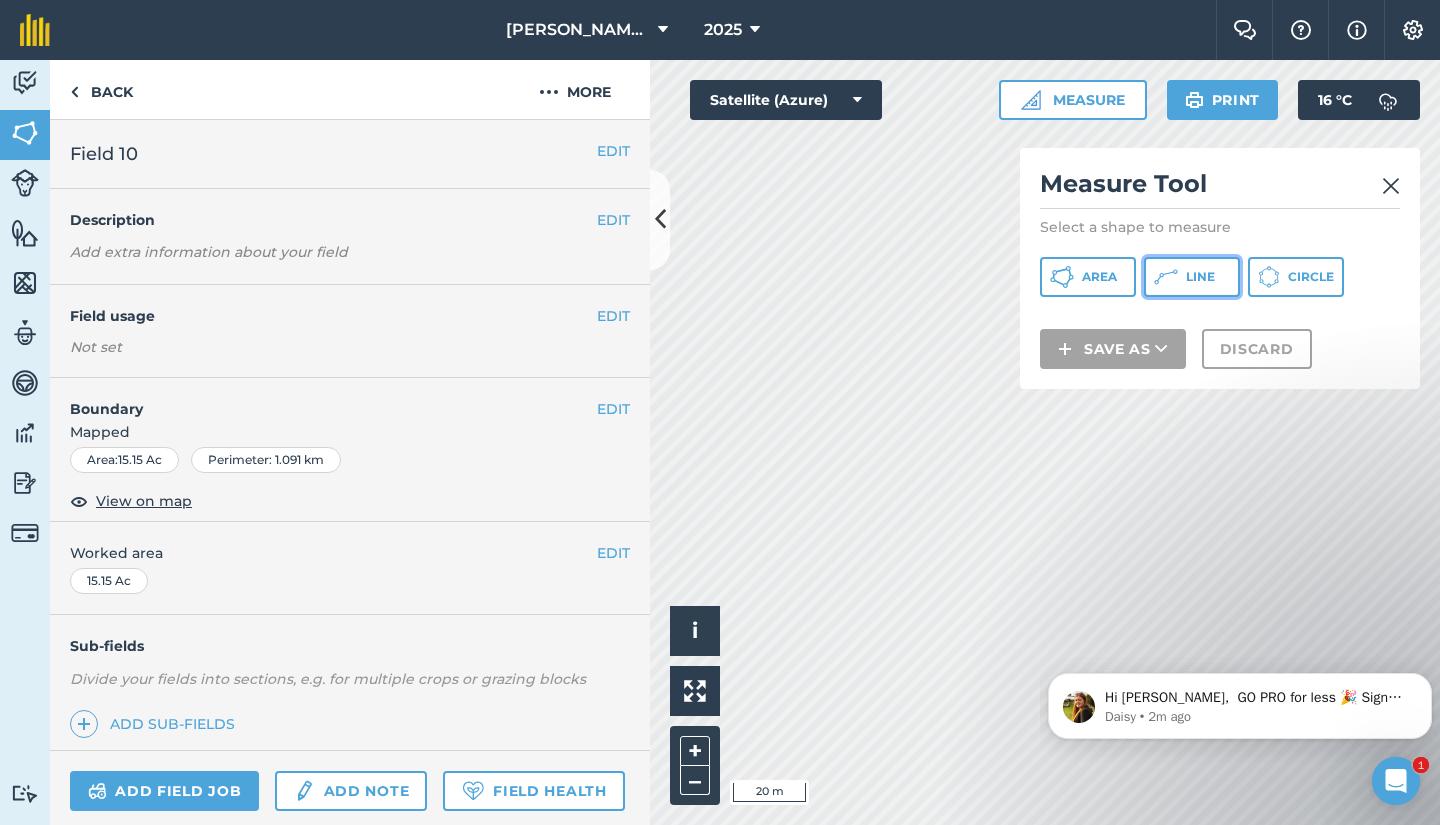 click on "Line" at bounding box center (1192, 277) 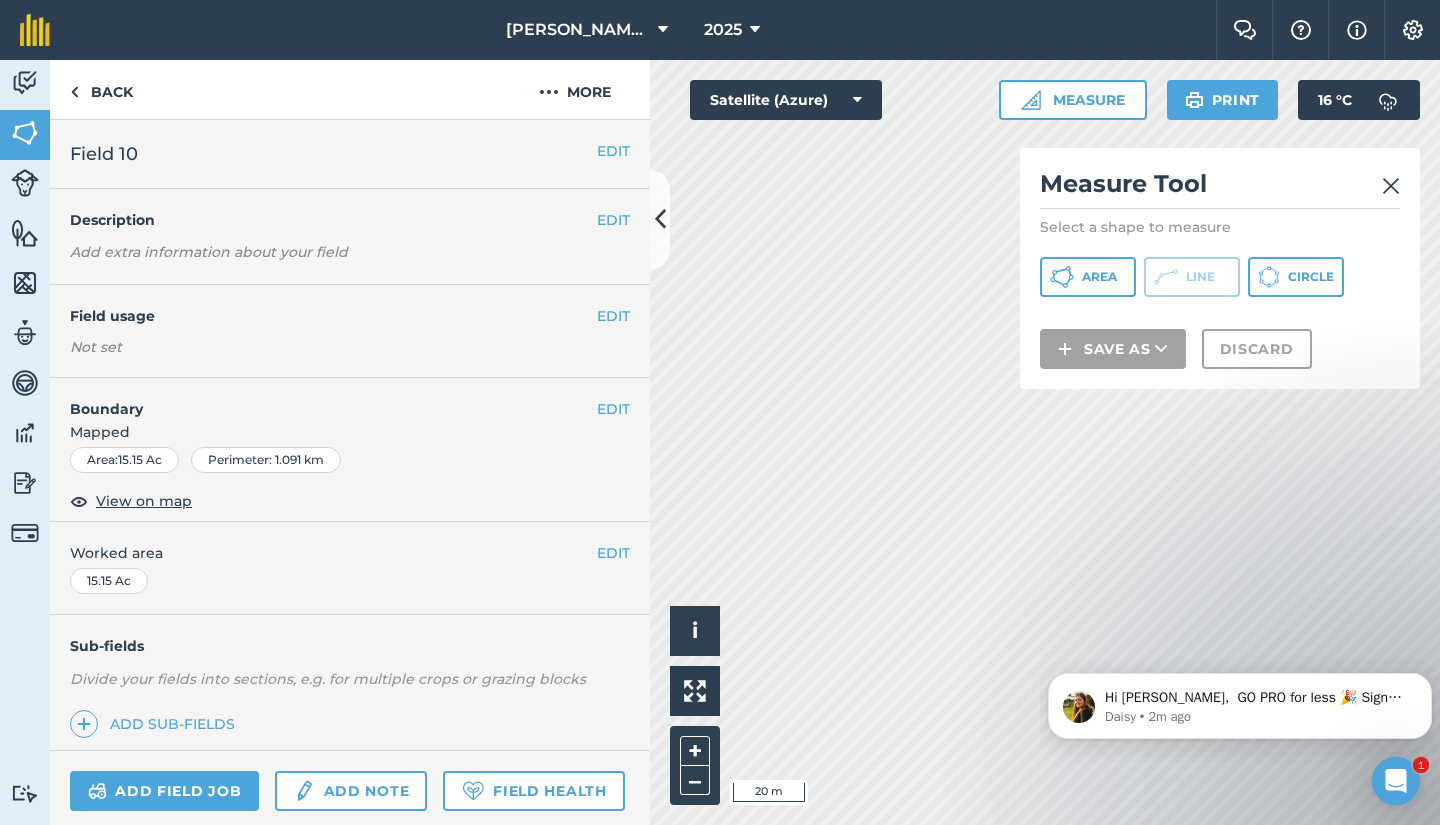 click at bounding box center [1391, 186] 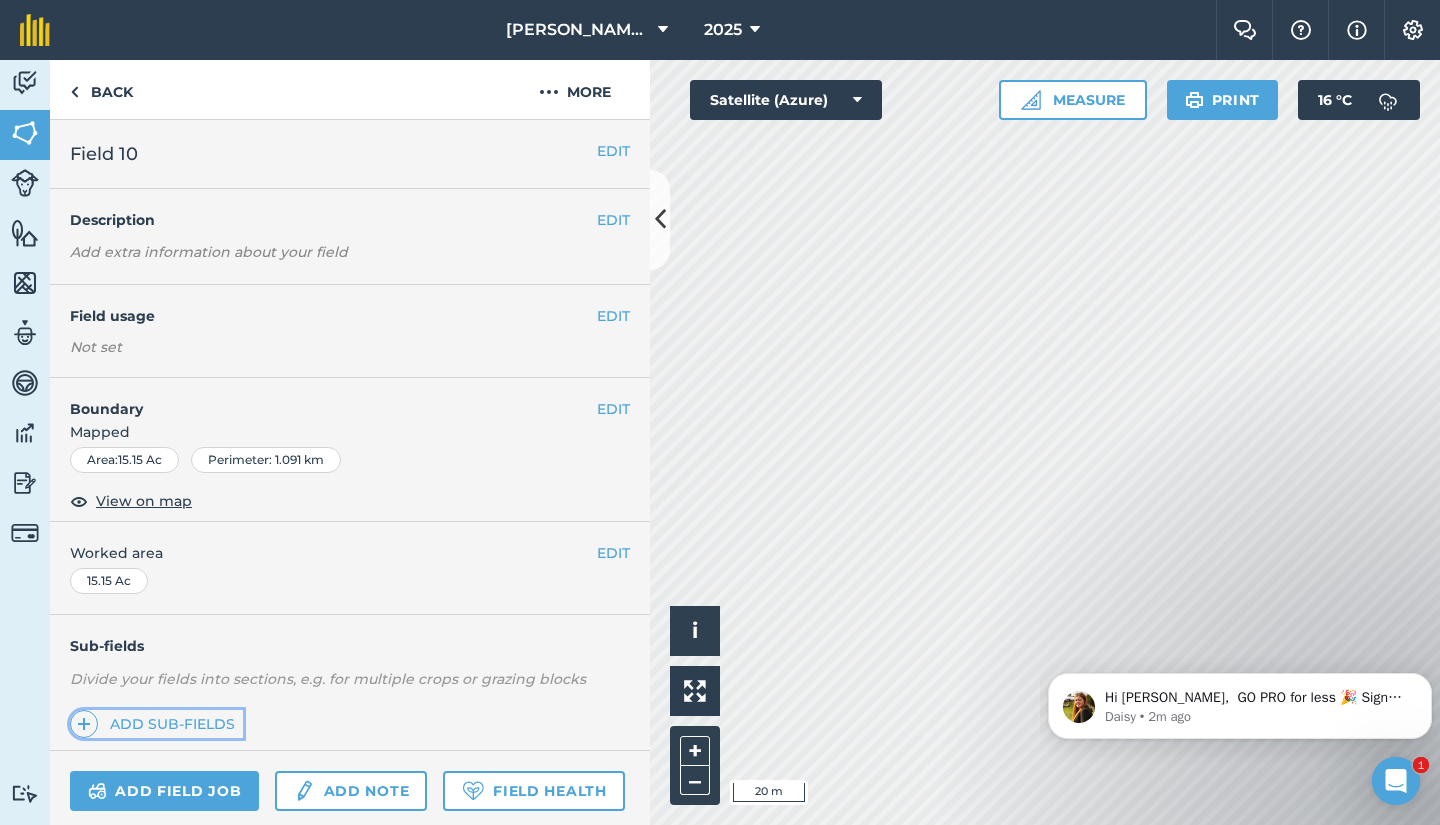 click on "Add sub-fields" at bounding box center [156, 724] 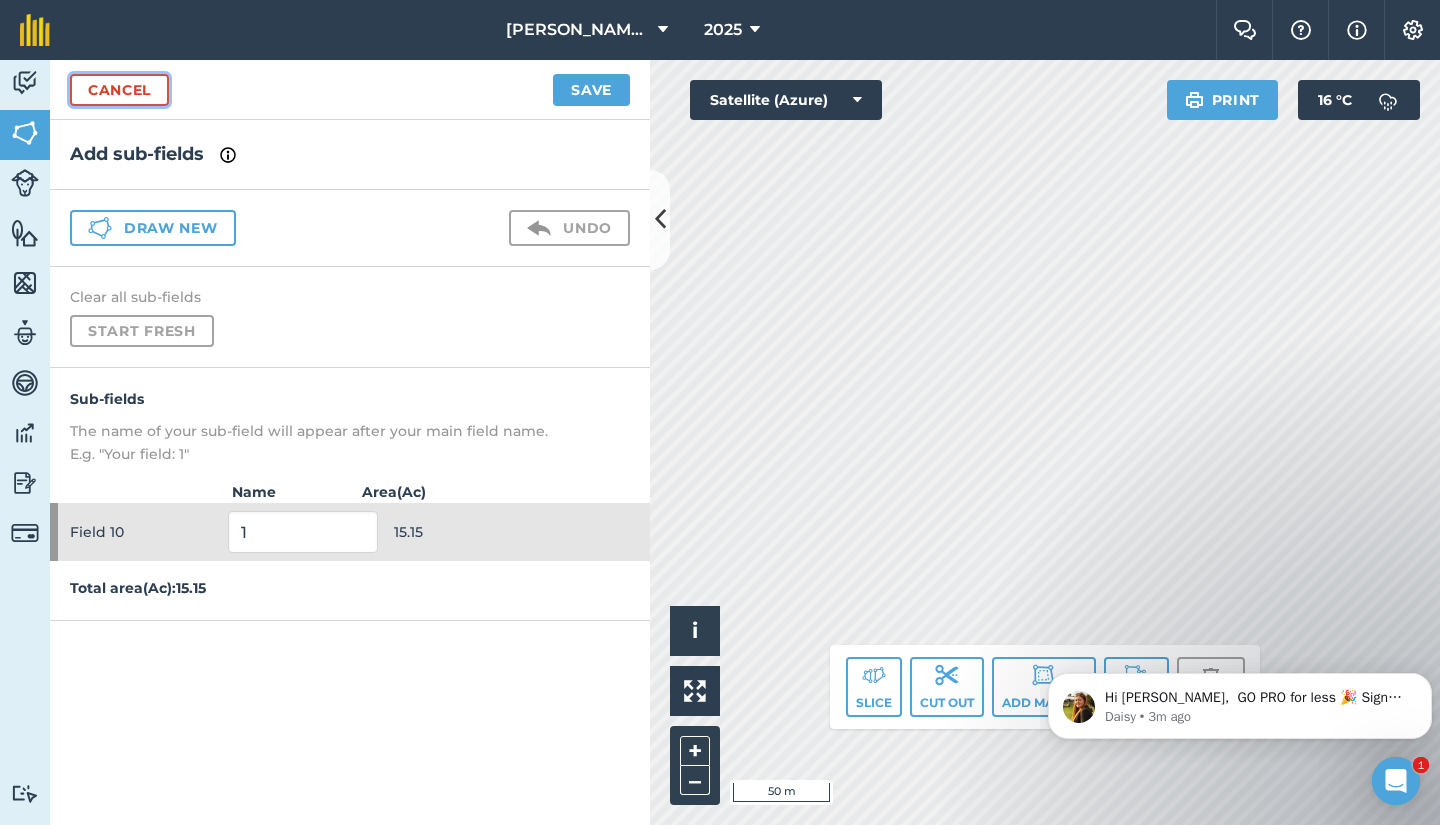 click on "Cancel" at bounding box center [119, 90] 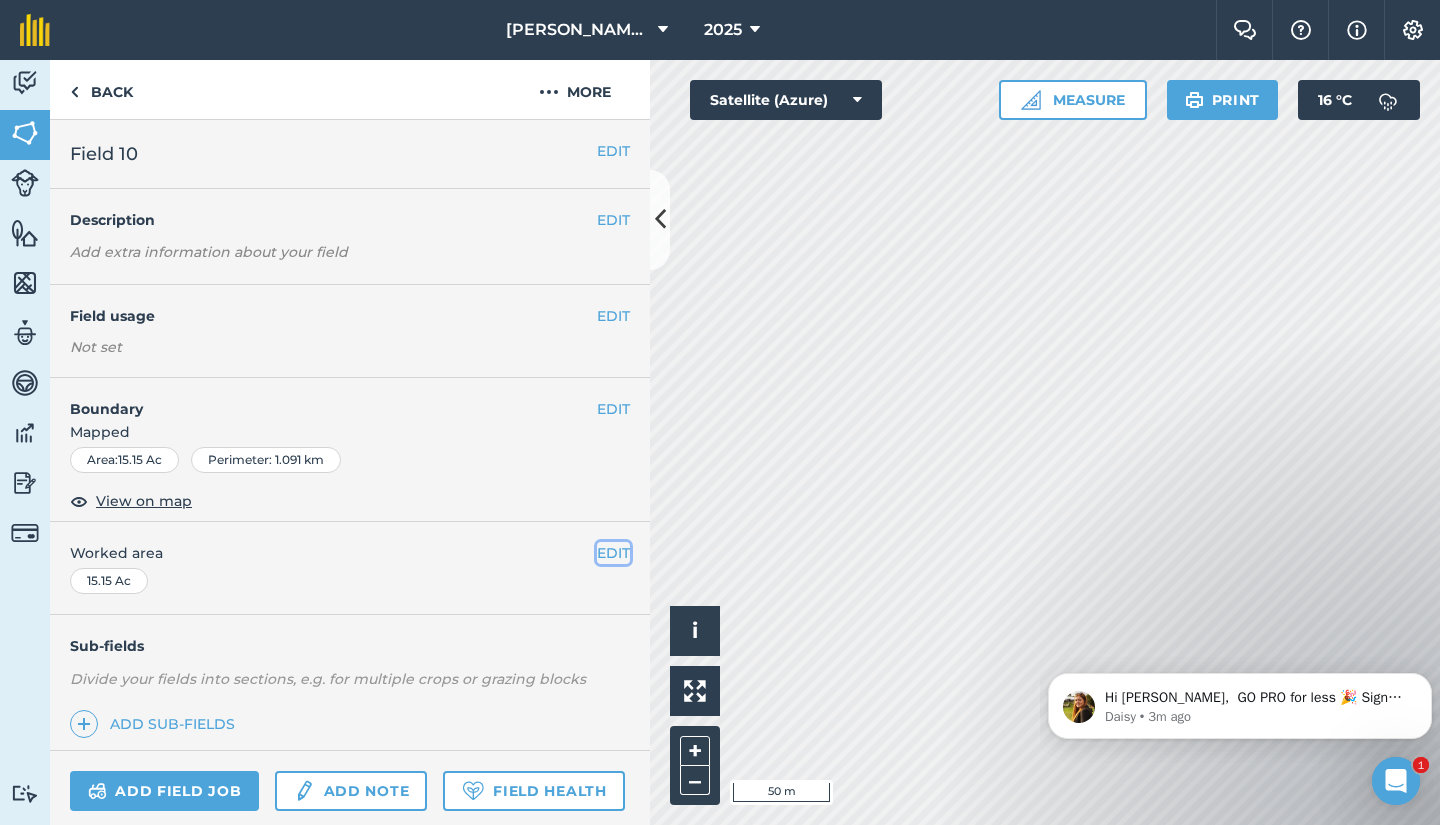 click on "EDIT" at bounding box center [613, 553] 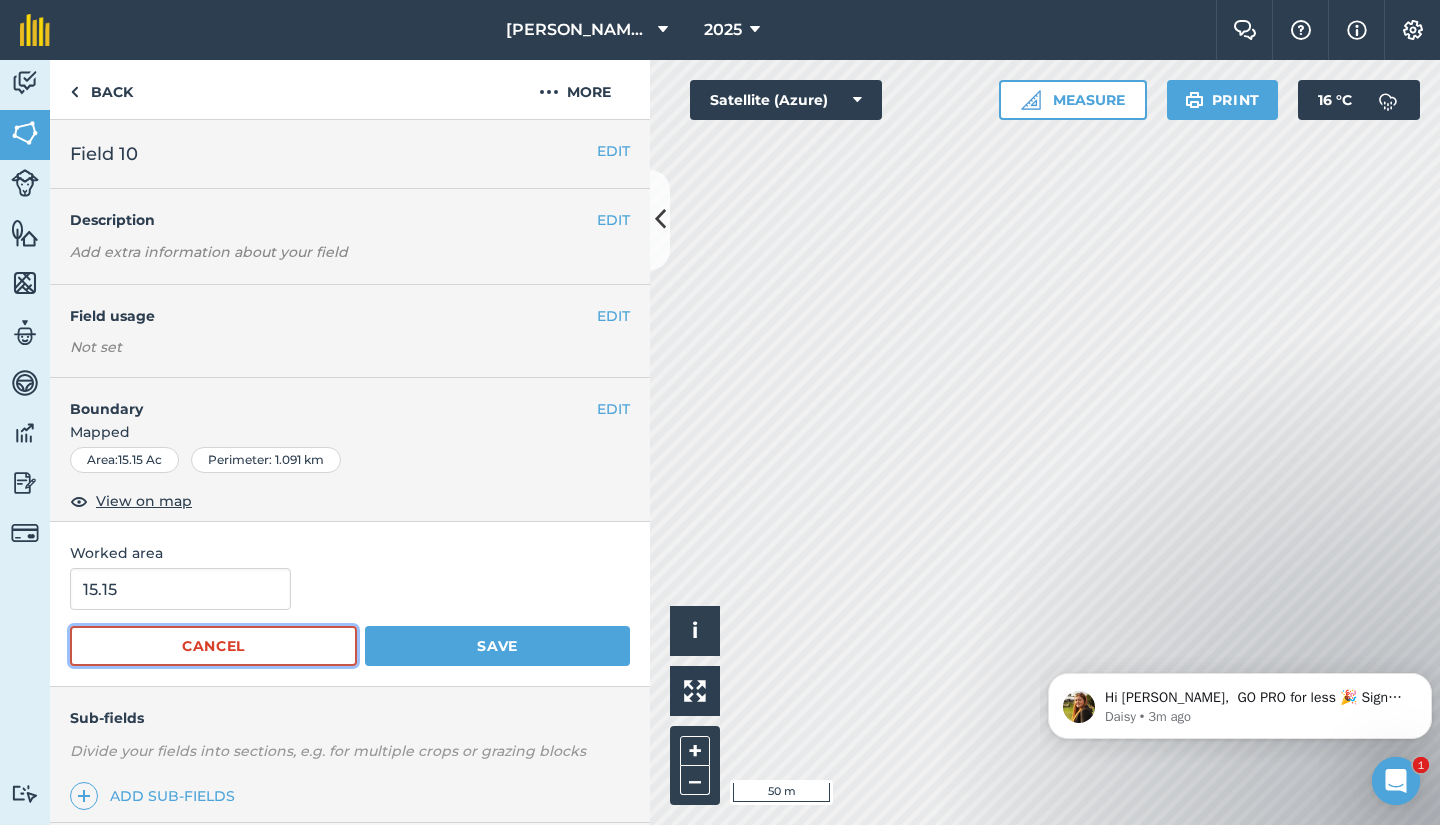 click on "Cancel" at bounding box center [213, 646] 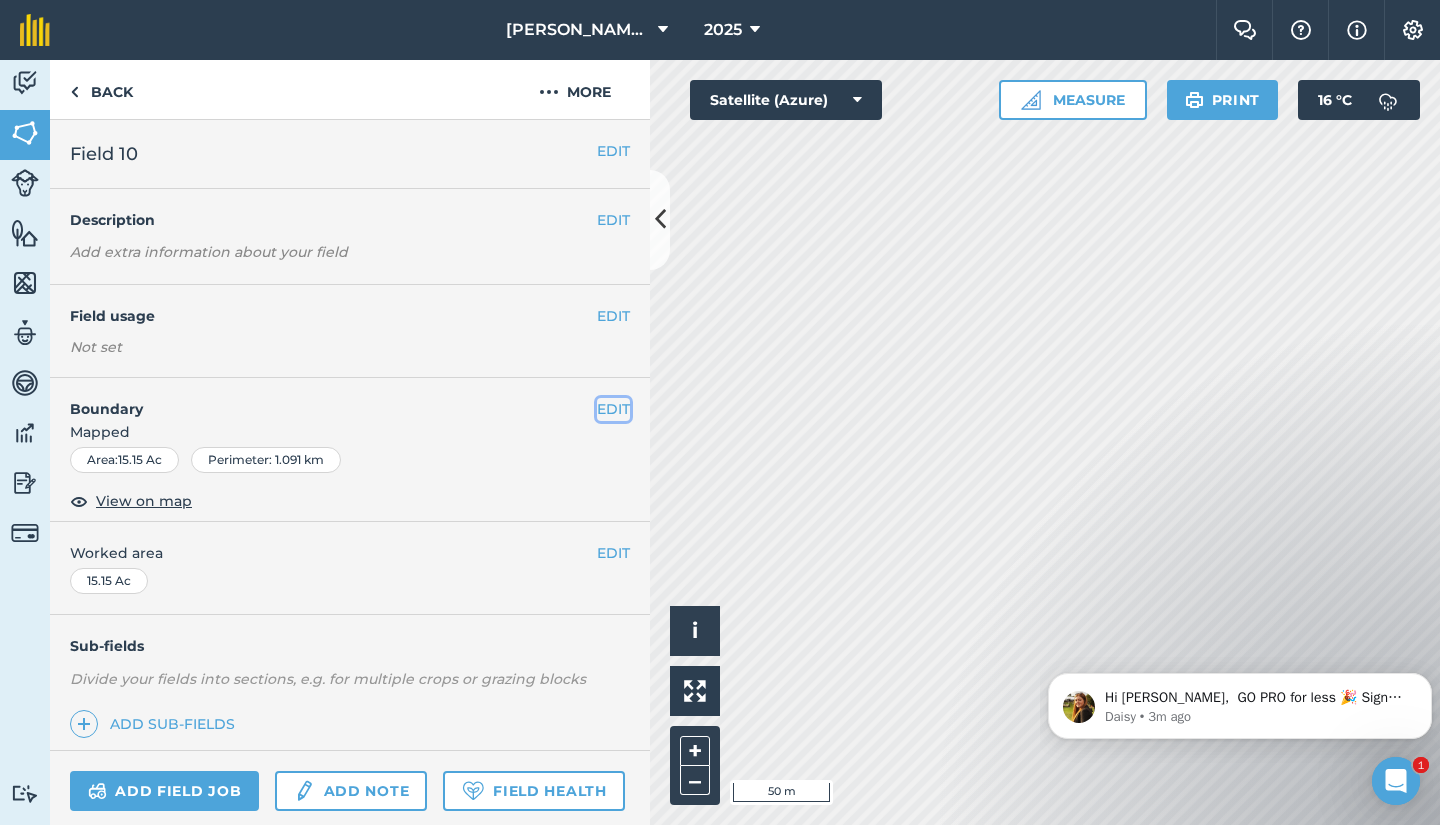 click on "EDIT" at bounding box center [613, 409] 